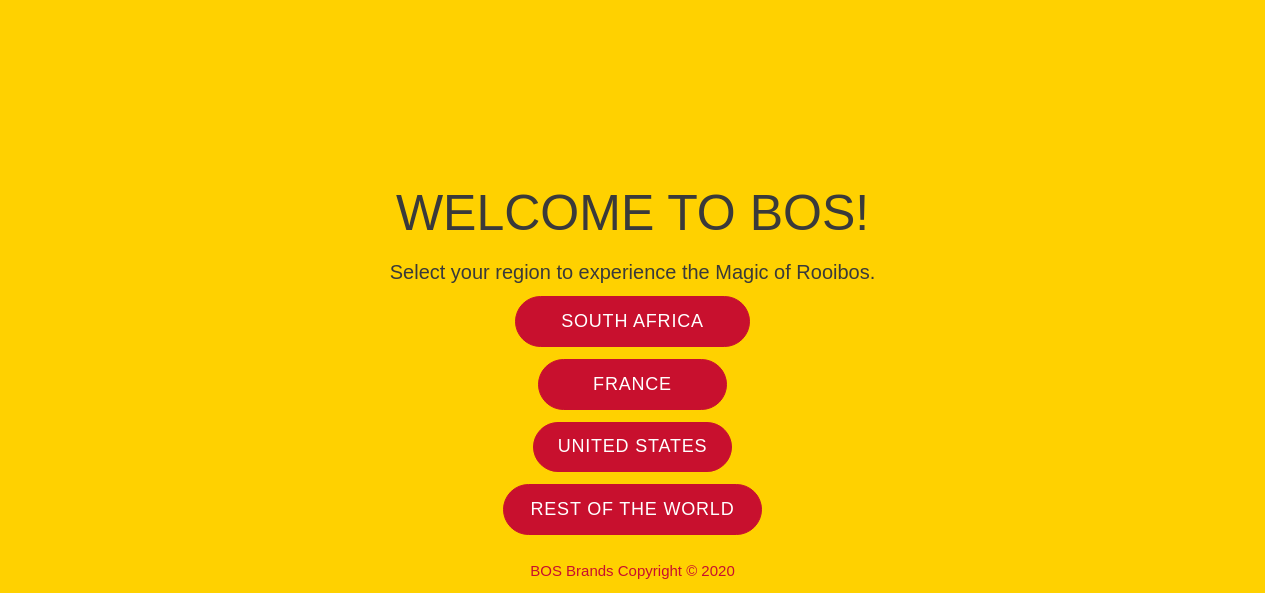 scroll, scrollTop: 0, scrollLeft: 0, axis: both 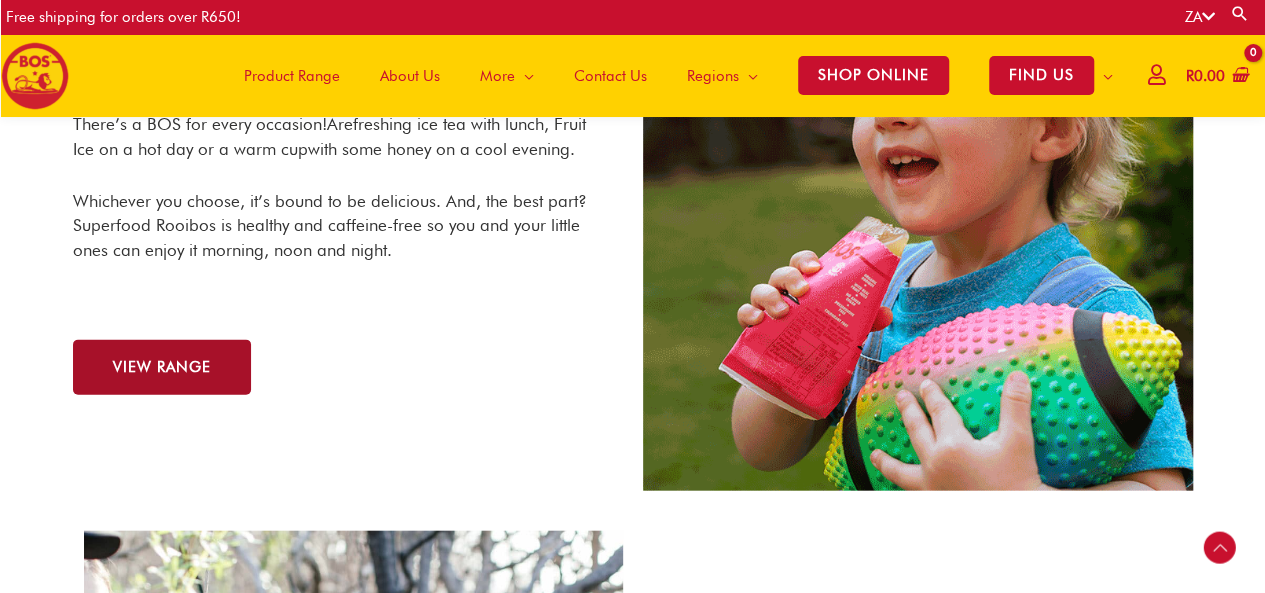 click on "VIEW RANGE" at bounding box center (162, 367) 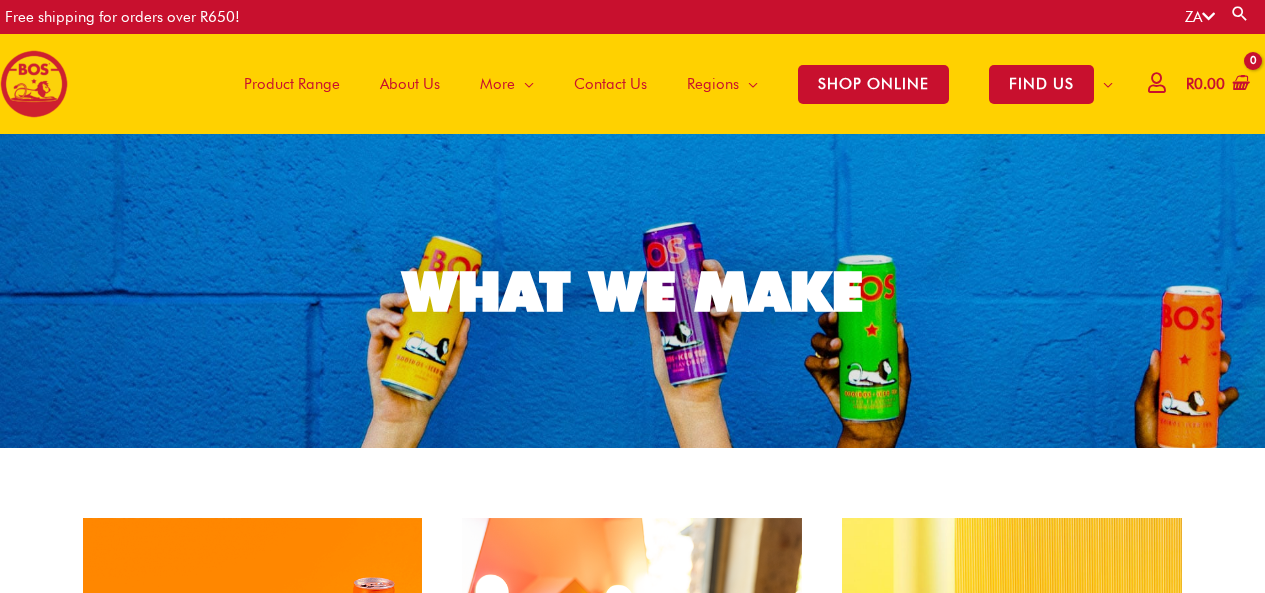 scroll, scrollTop: 0, scrollLeft: 0, axis: both 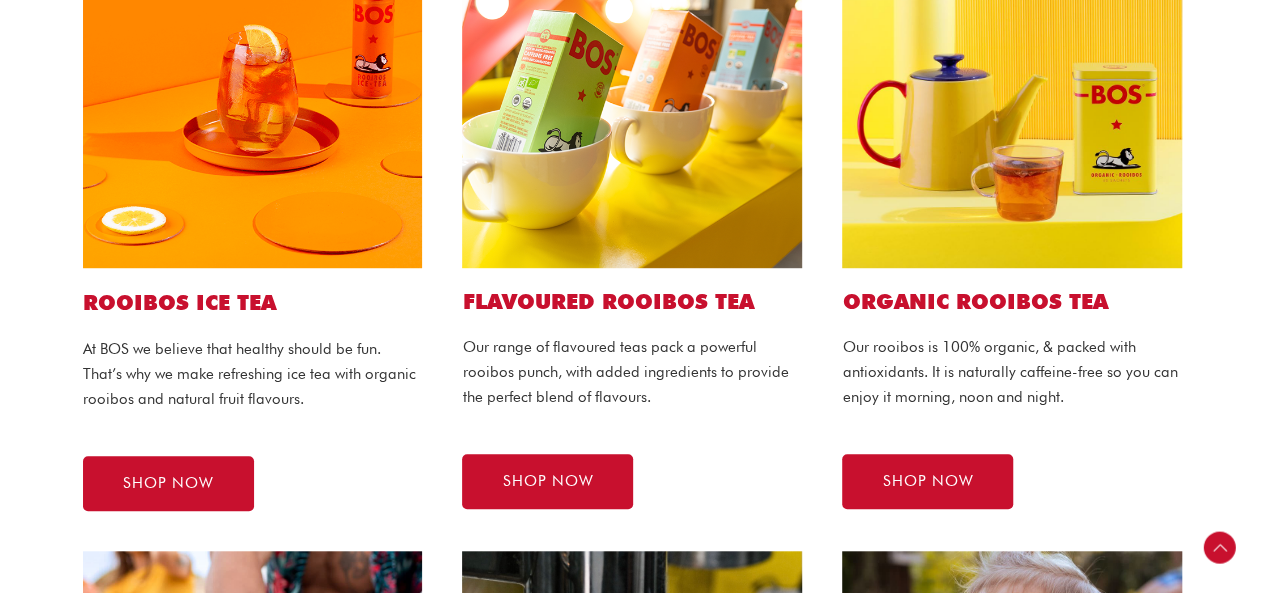 click on "Skip to content
Free shipping for orders over R650!
ZA
Search for:
Search
Main Menu
Product Range About Us More Menu Toggle
The Magic of Rooibos 	 Make it BOS 	 Recipes 	 Promos & Event stock 	 Blog
Contact Us Regions Menu Toggle
BOS South Africa 	 BOS Europe 	 BOS United States 	 BOS France
SHOP ONLINE FIND US Menu Toggle
WHERE TO FIND IN STORE 	 STOCK US
R  0.00
No products in the basket.
No products in the basket.
Continue Shopping" at bounding box center (632, 623) 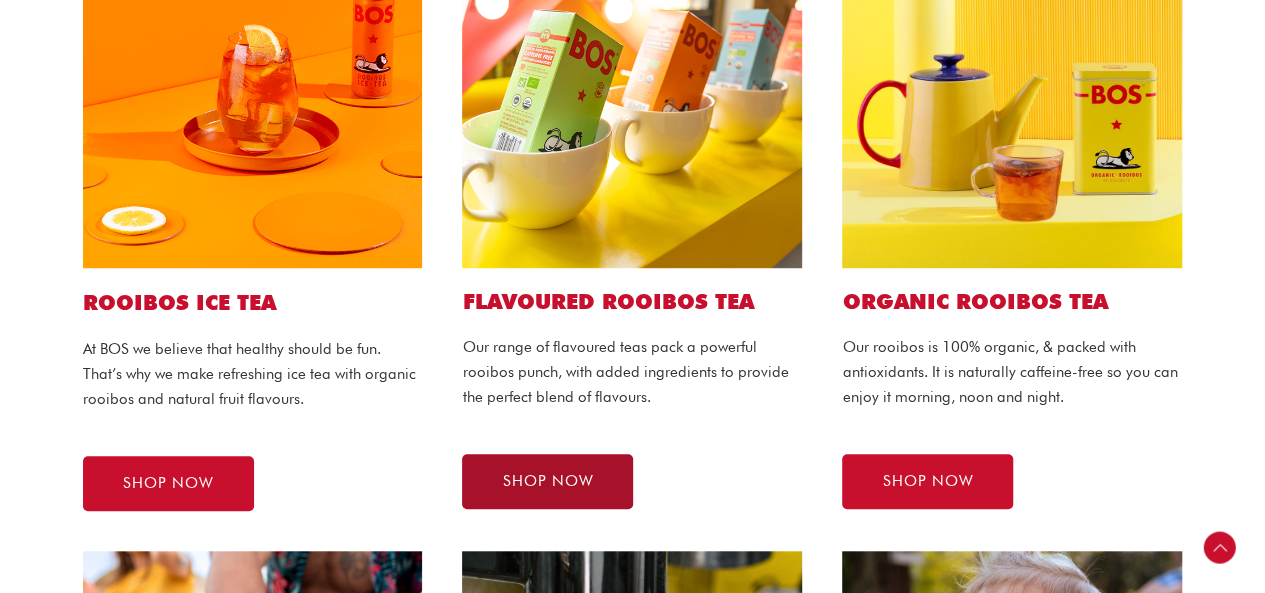 click on "SHOP NOW" at bounding box center (547, 481) 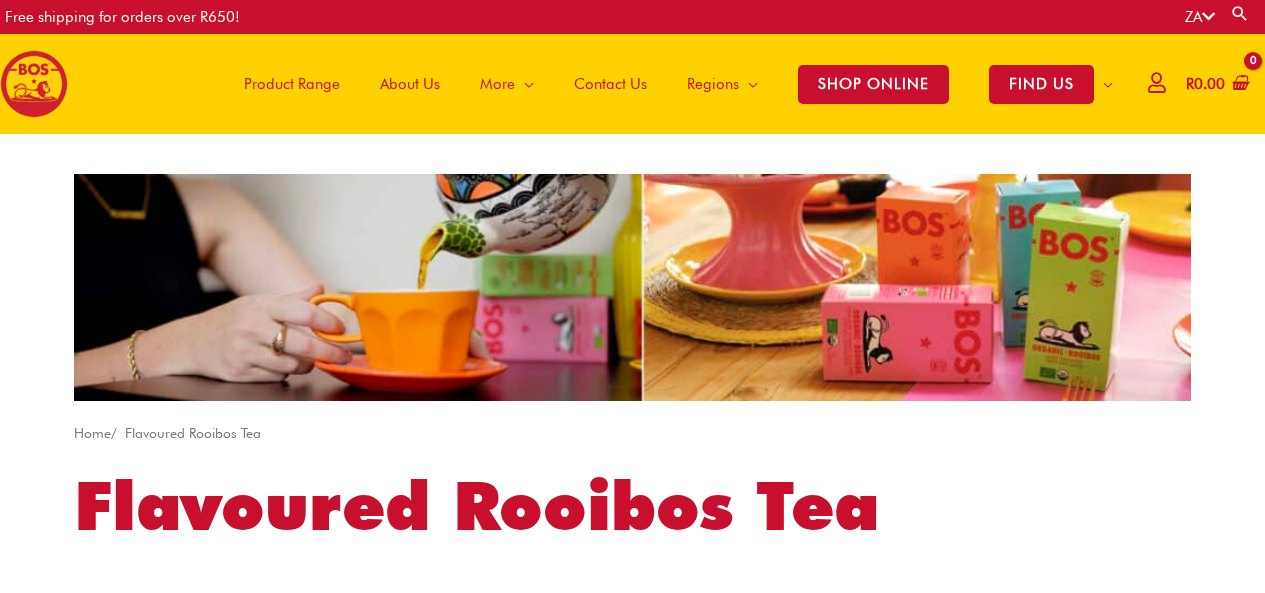 scroll, scrollTop: 0, scrollLeft: 0, axis: both 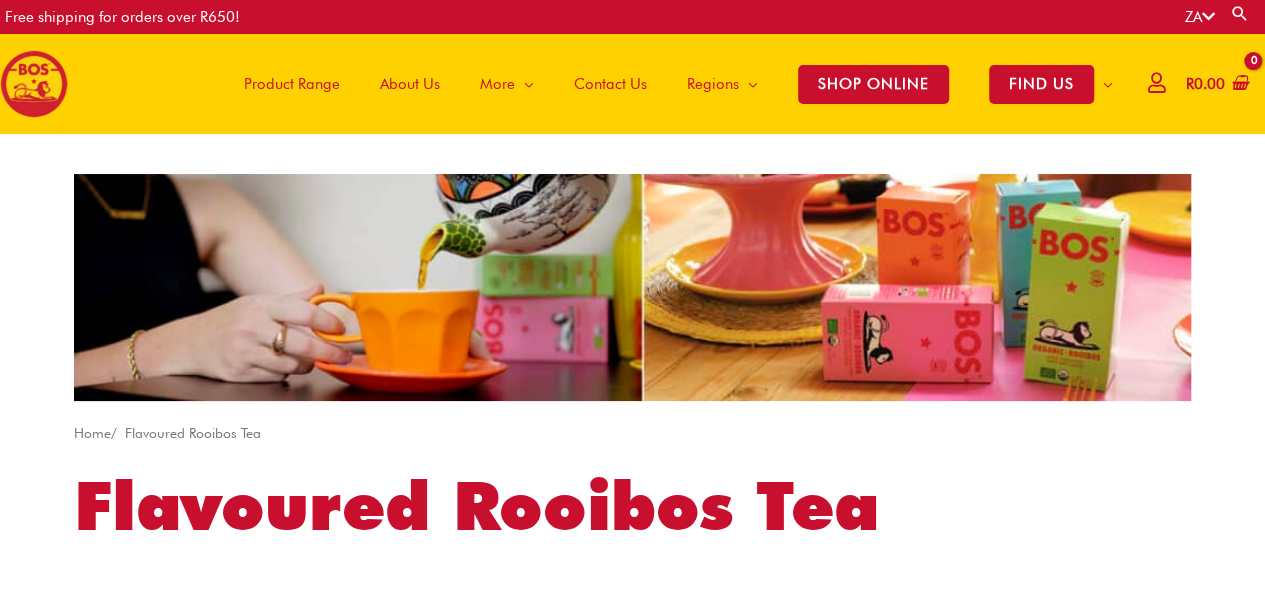 click on "Product Range" at bounding box center [292, 84] 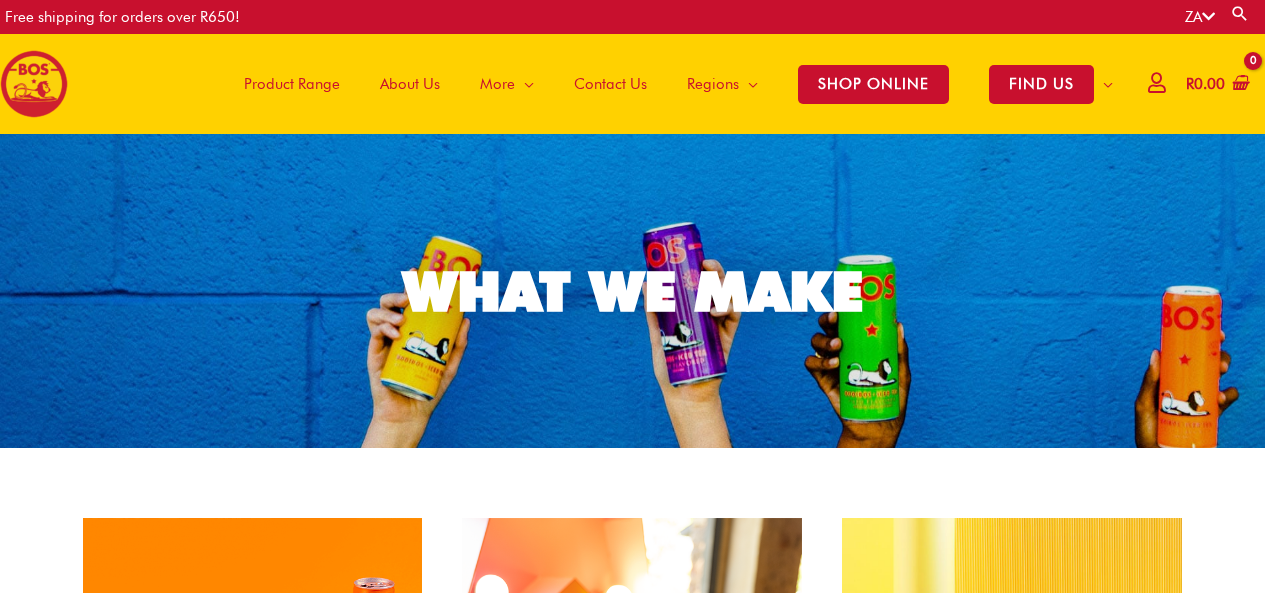 scroll, scrollTop: 0, scrollLeft: 0, axis: both 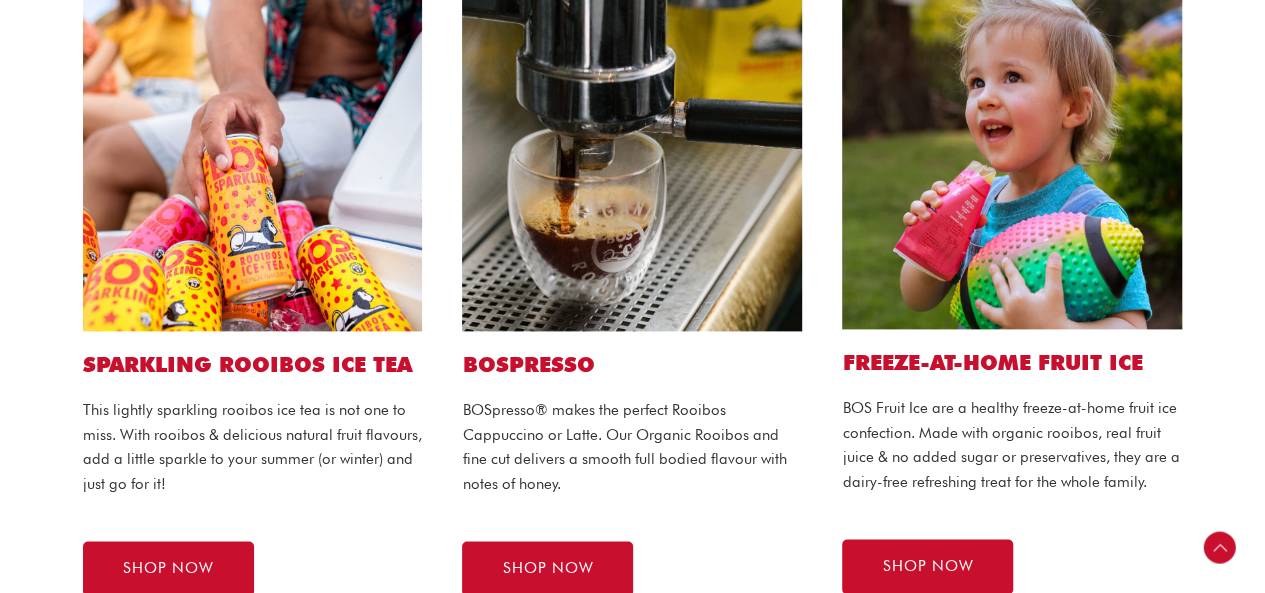 click on "Skip to content
Free shipping for orders over R650!
ZA
Search for:
Search
Main Menu
Product Range About Us More Menu Toggle
The Magic of Rooibos 	 Make it BOS 	 Recipes 	 Promos & Event stock 	 Blog
Contact Us Regions Menu Toggle
BOS South Africa 	 BOS Europe 	 BOS United States 	 BOS France
SHOP ONLINE FIND US Menu Toggle
WHERE TO FIND IN STORE 	 STOCK US
R  0.00
No products in the basket.
No products in the basket.
Continue Shopping" at bounding box center (632, 63) 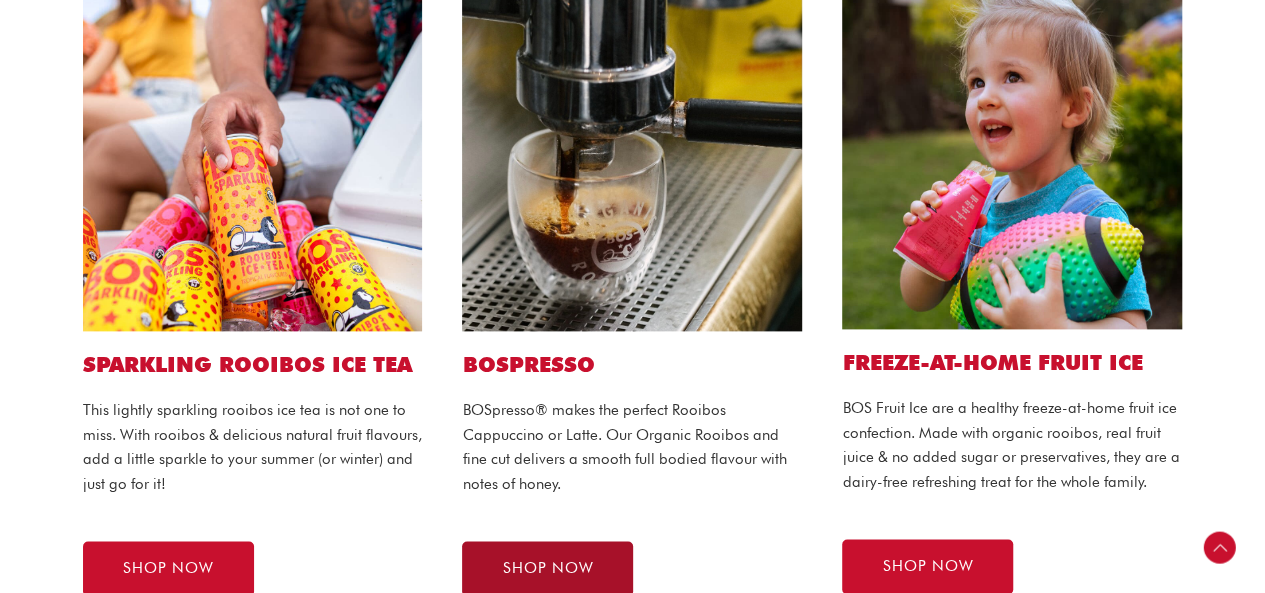 click on "SHOP NOW" at bounding box center (547, 568) 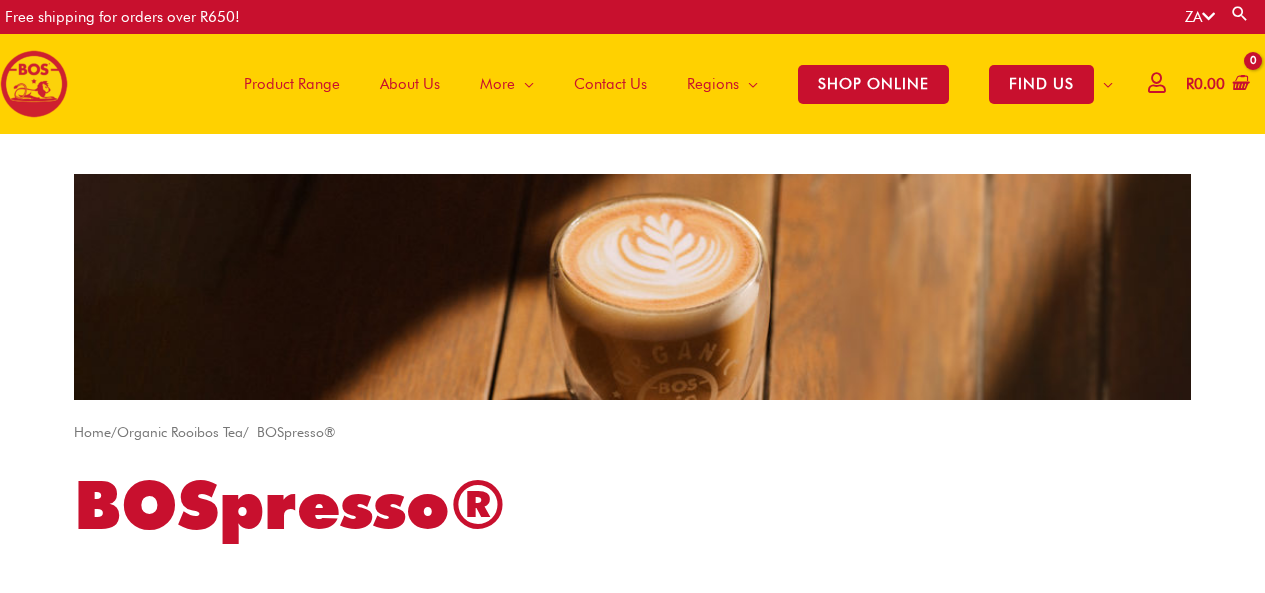 scroll, scrollTop: 0, scrollLeft: 0, axis: both 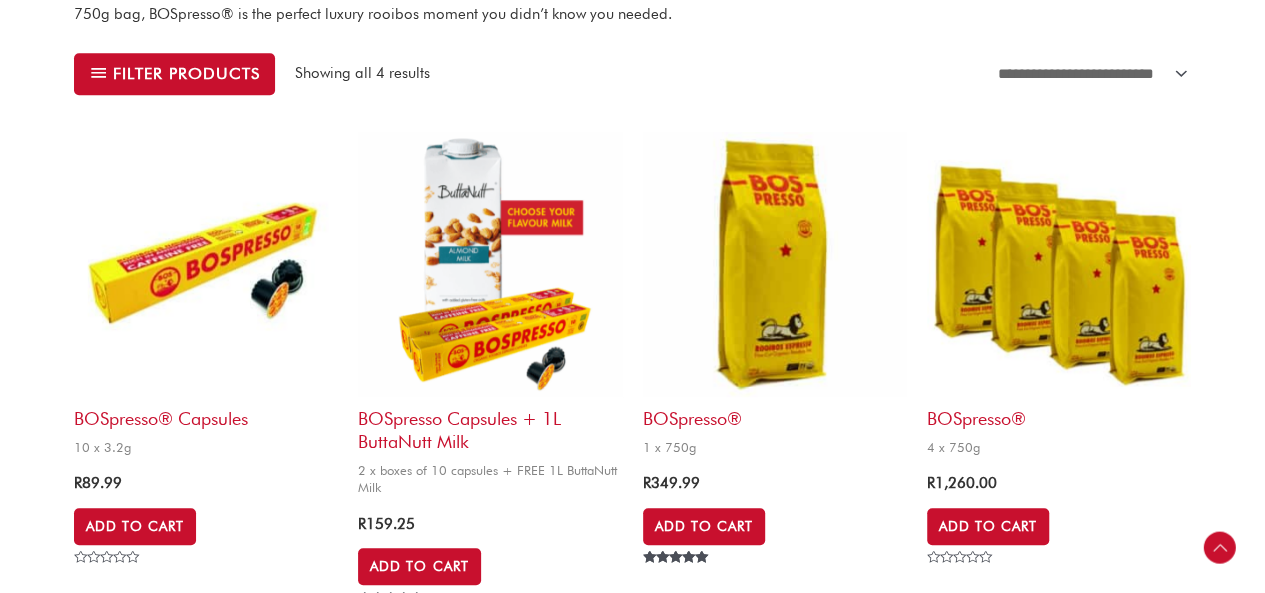 click on "Skip to content
Free shipping for orders over R650!
ZA
Search for:
Search
Main Menu
Product Range About Us More Menu Toggle
The Magic of Rooibos 	 Make it BOS 	 Recipes 	 Promos & Event stock 	 Blog
Contact Us Regions Menu Toggle
BOS South Africa 	 BOS Europe 	 BOS United States 	 BOS France
SHOP ONLINE FIND US Menu Toggle
WHERE TO FIND IN STORE 	 STOCK US
R  0.00
No products in the basket.
No products in the basket.
Continue Shopping" at bounding box center (632, 354) 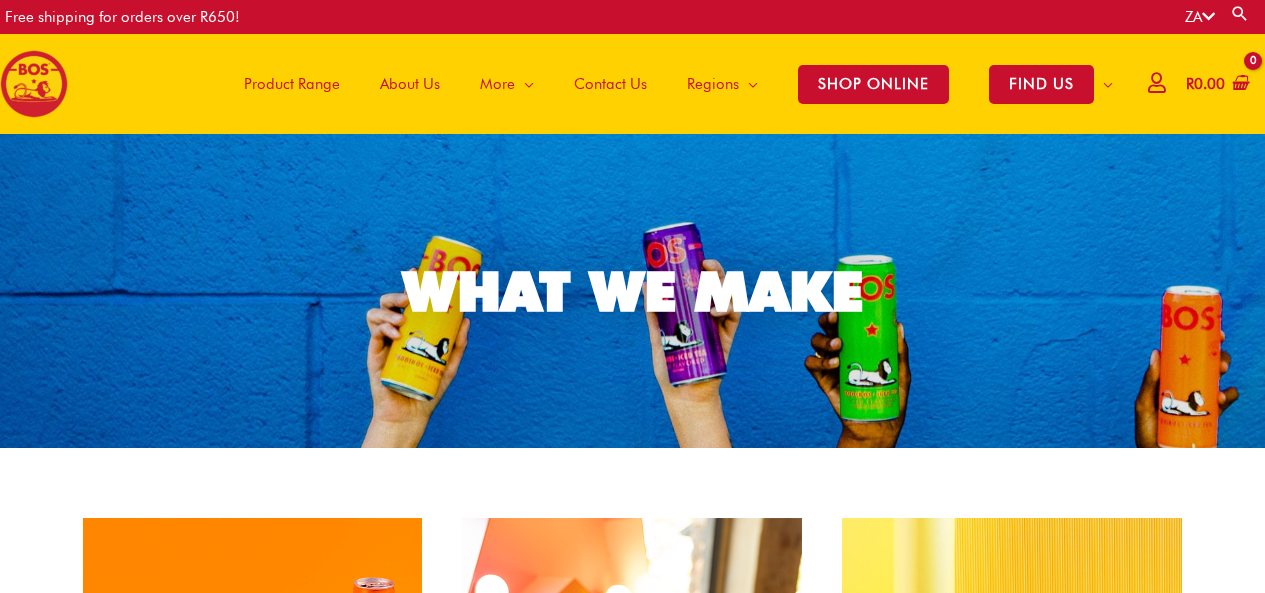 scroll, scrollTop: 1150, scrollLeft: 0, axis: vertical 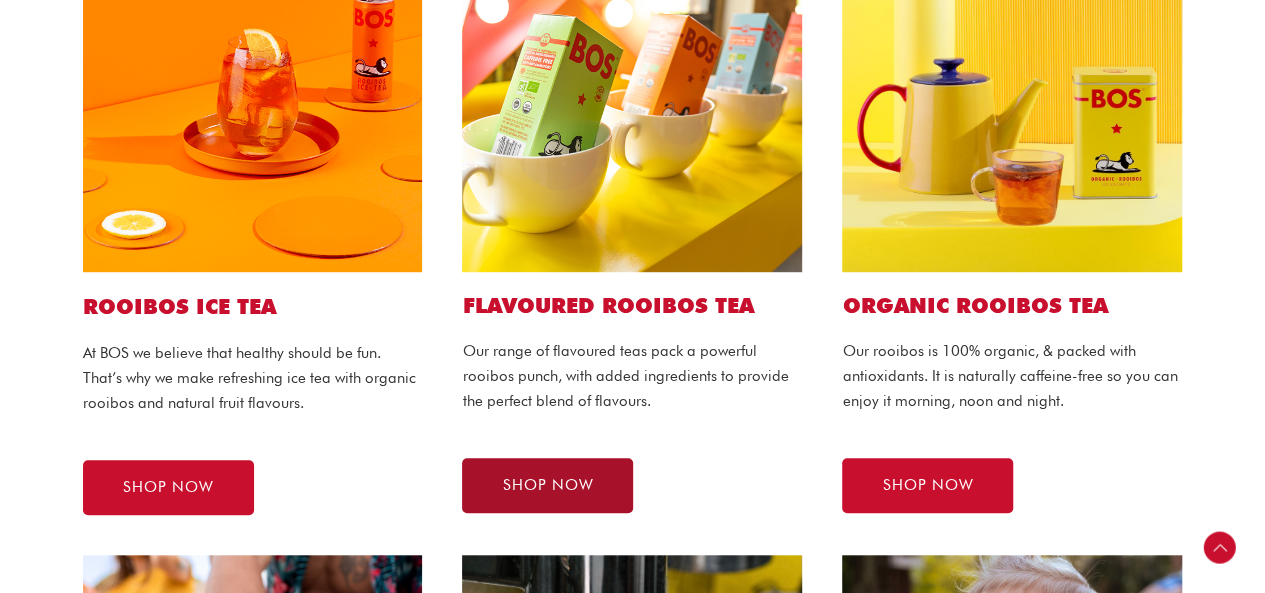 click on "SHOP NOW" at bounding box center [547, 485] 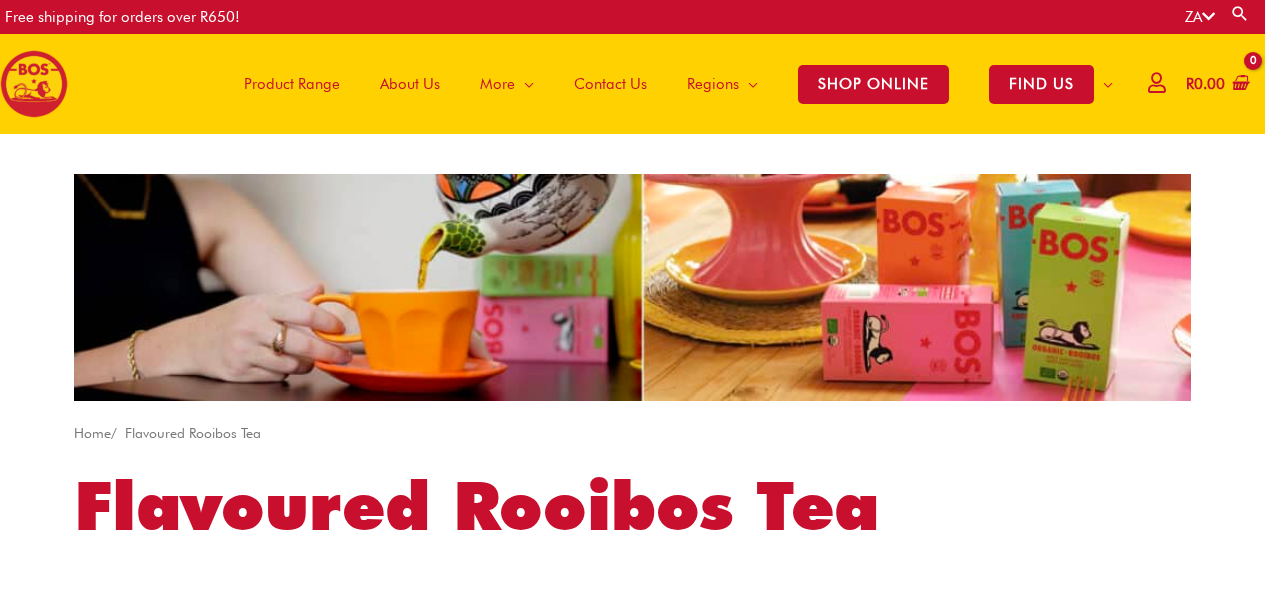 scroll, scrollTop: 0, scrollLeft: 0, axis: both 